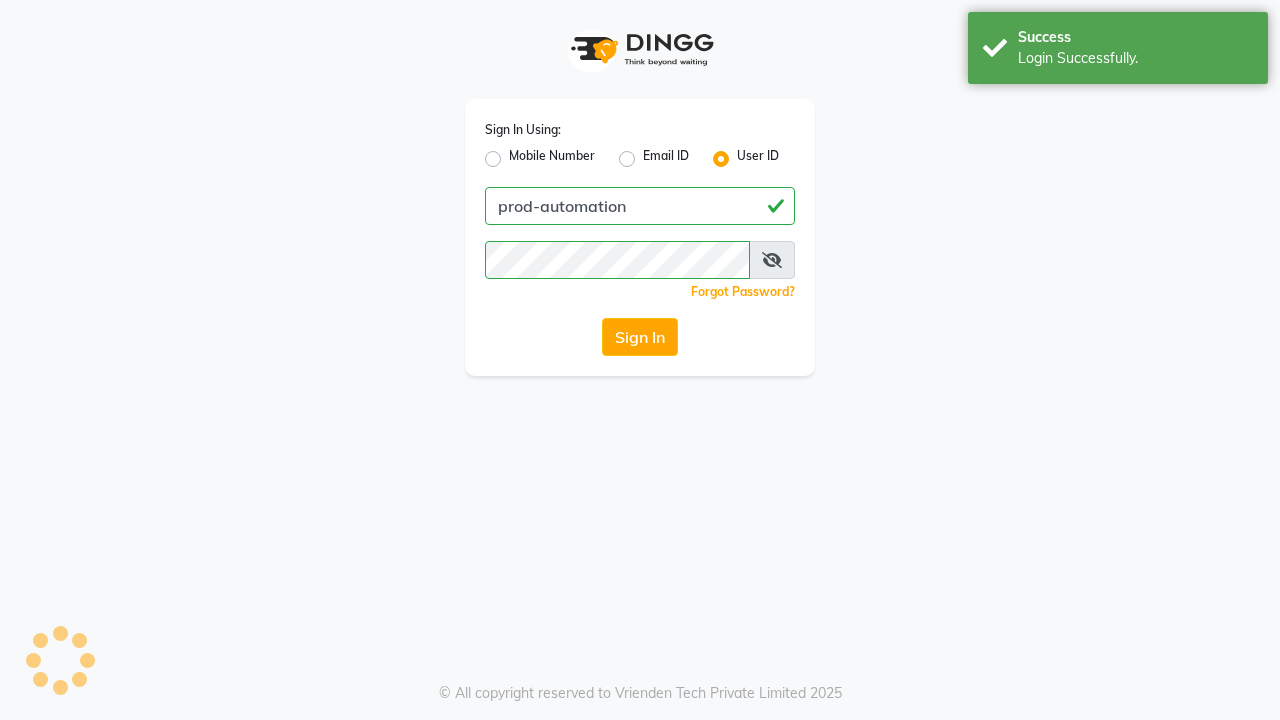 scroll, scrollTop: 0, scrollLeft: 0, axis: both 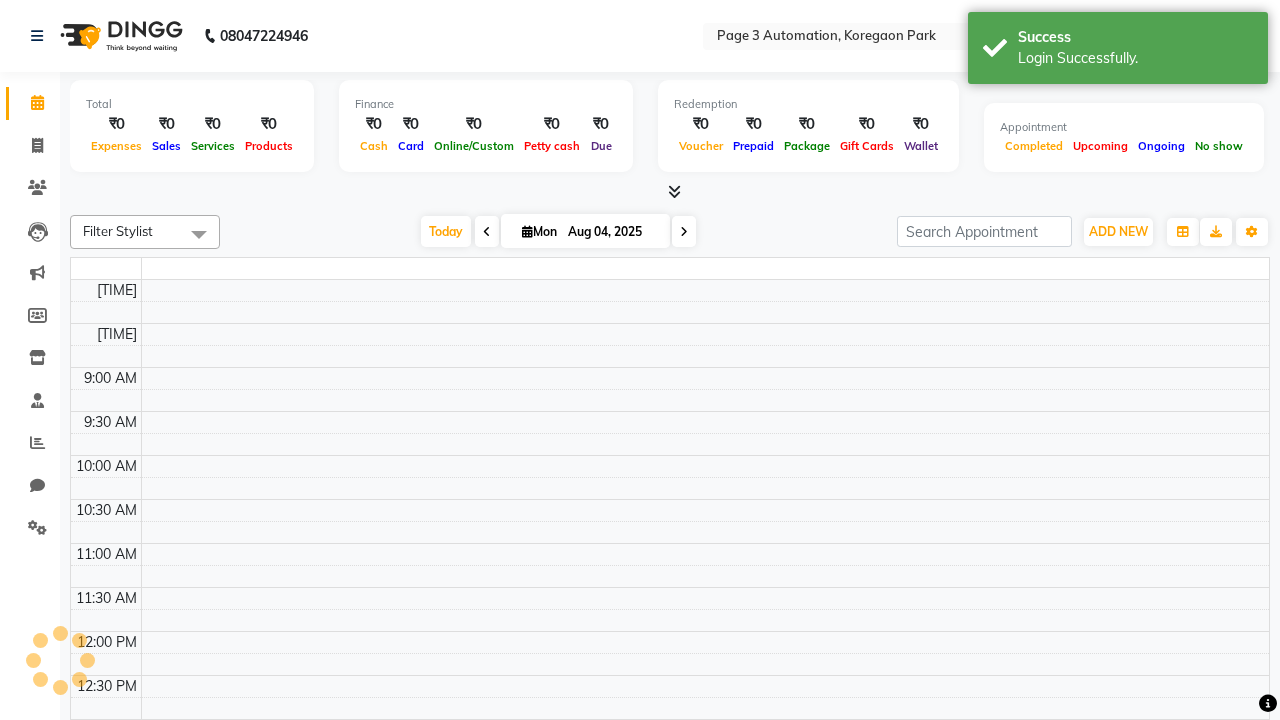 select on "en" 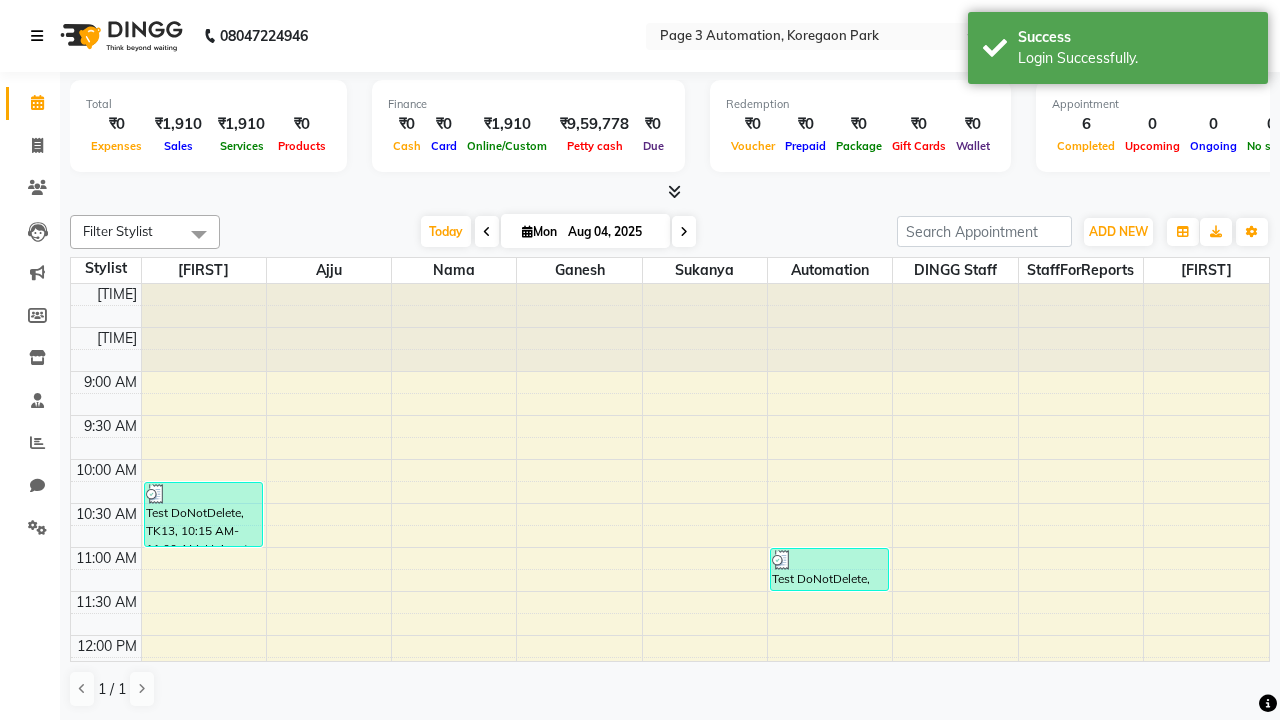 click at bounding box center (37, 36) 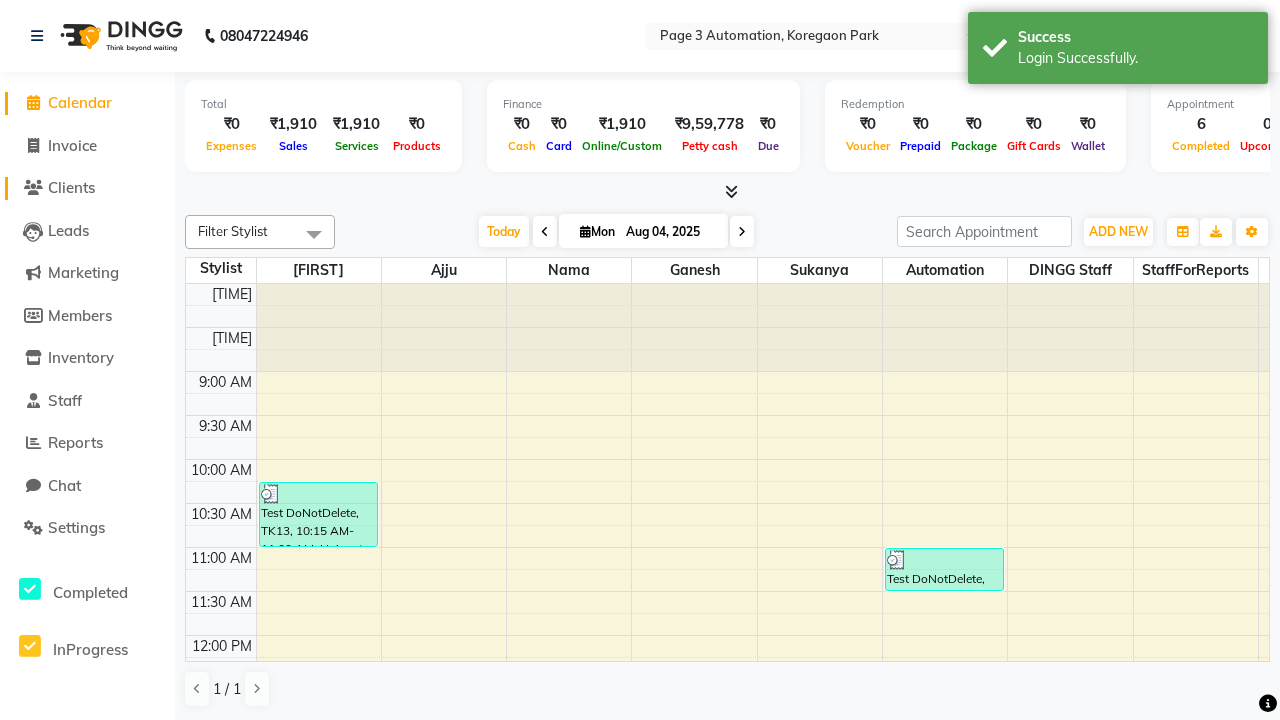 click on "Clients" 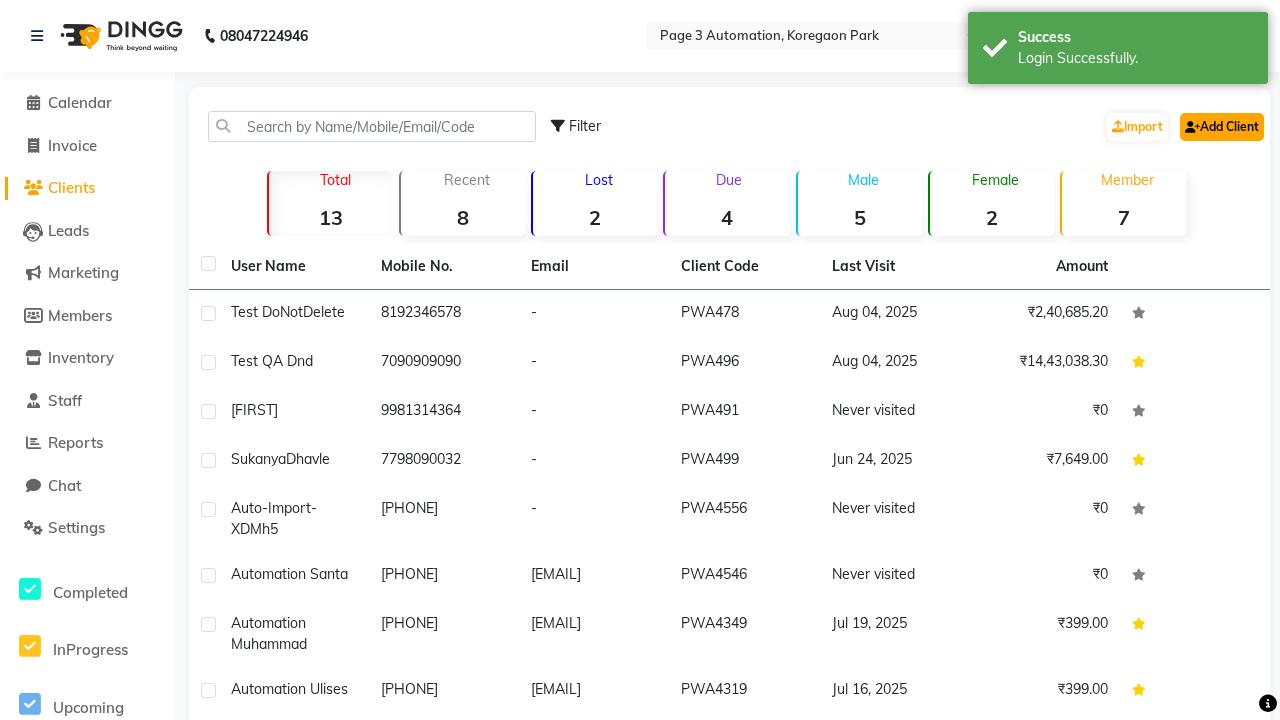 click on "Add Client" 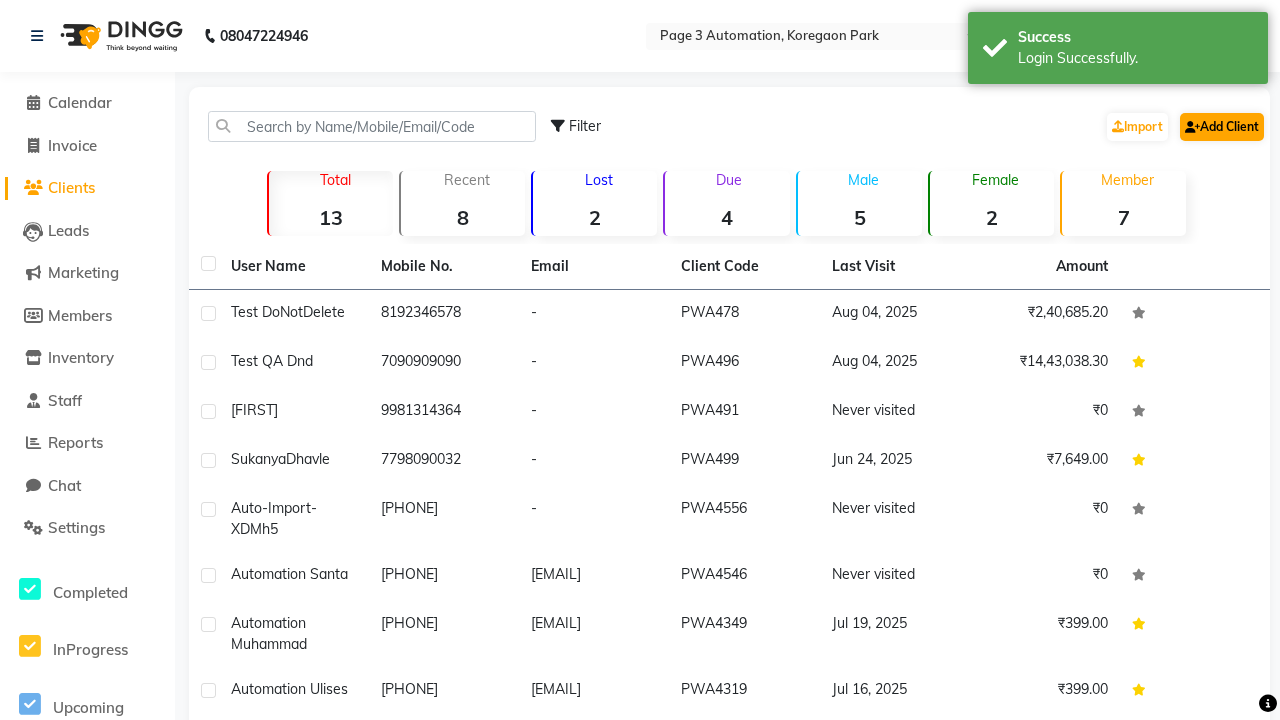 select on "22" 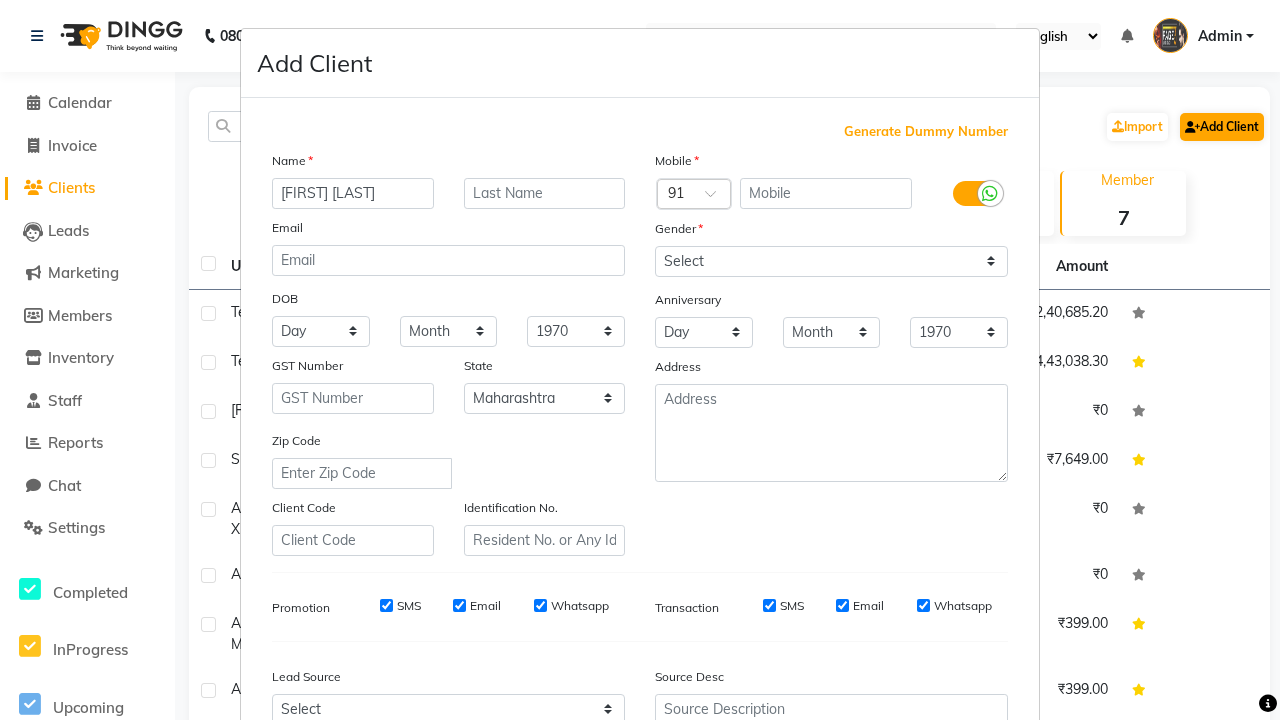 type on "[FIRST] [LAST]" 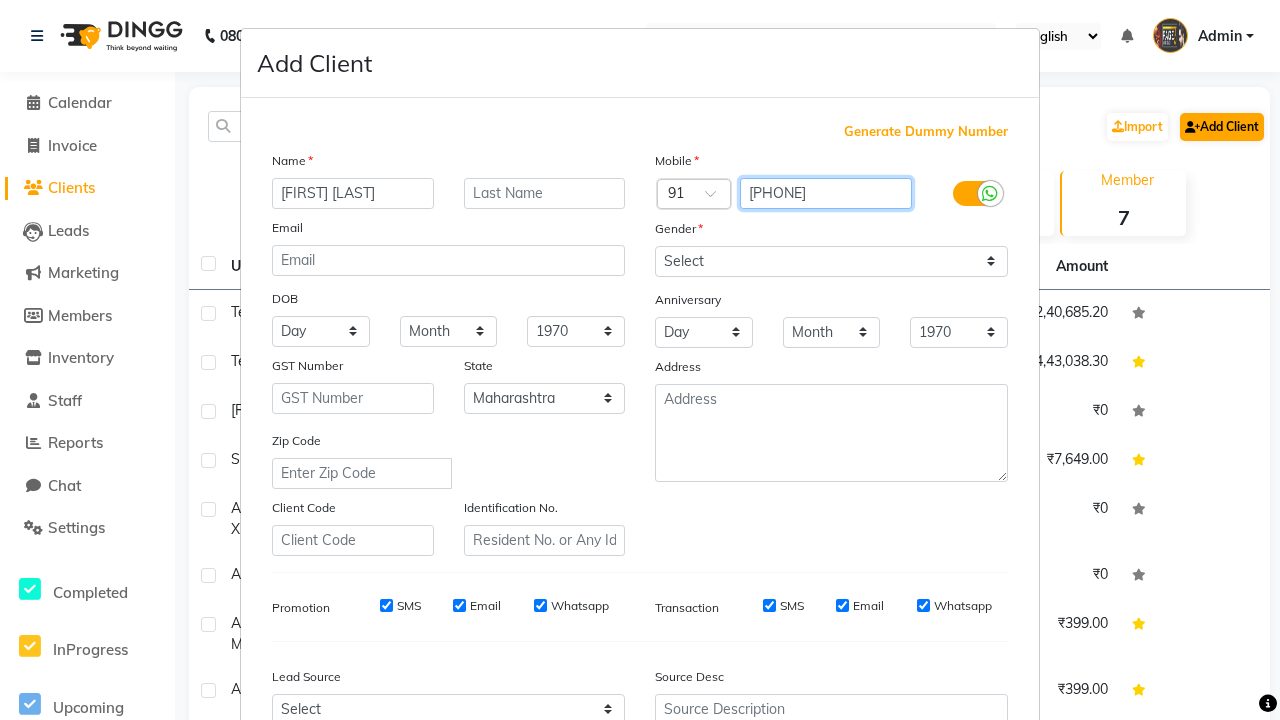 type on "[PHONE]" 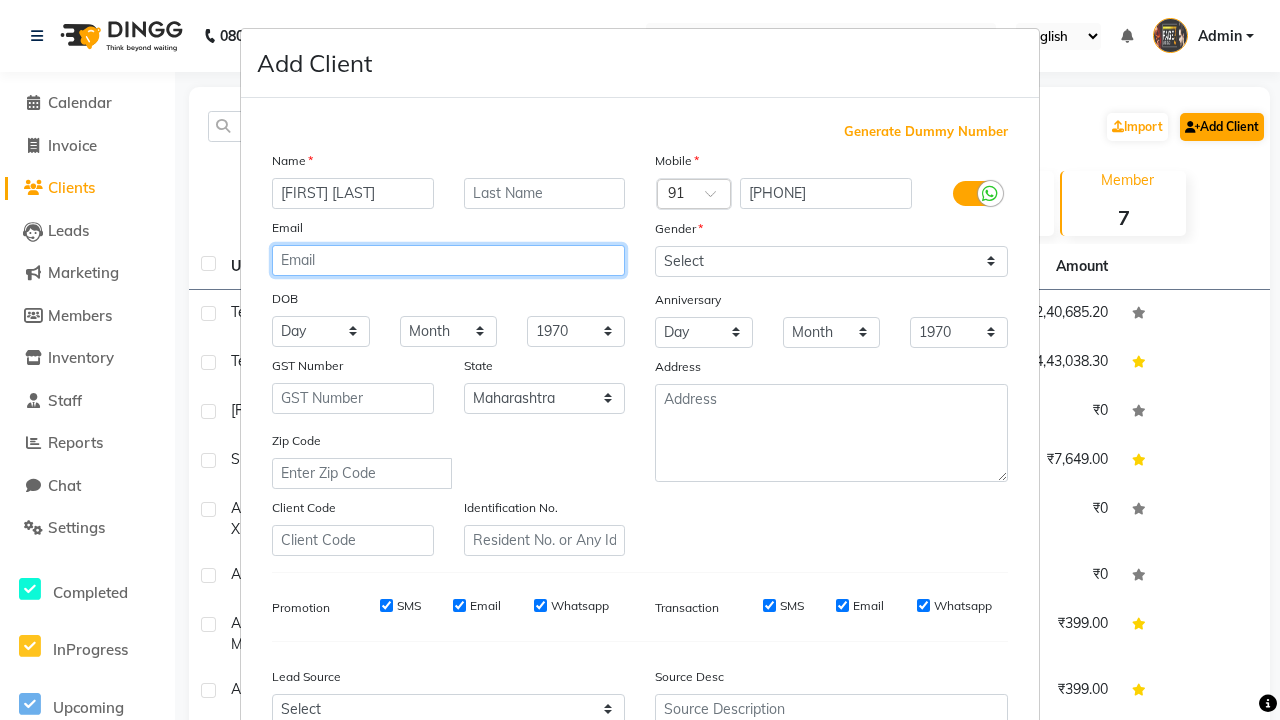 type on "[EMAIL]" 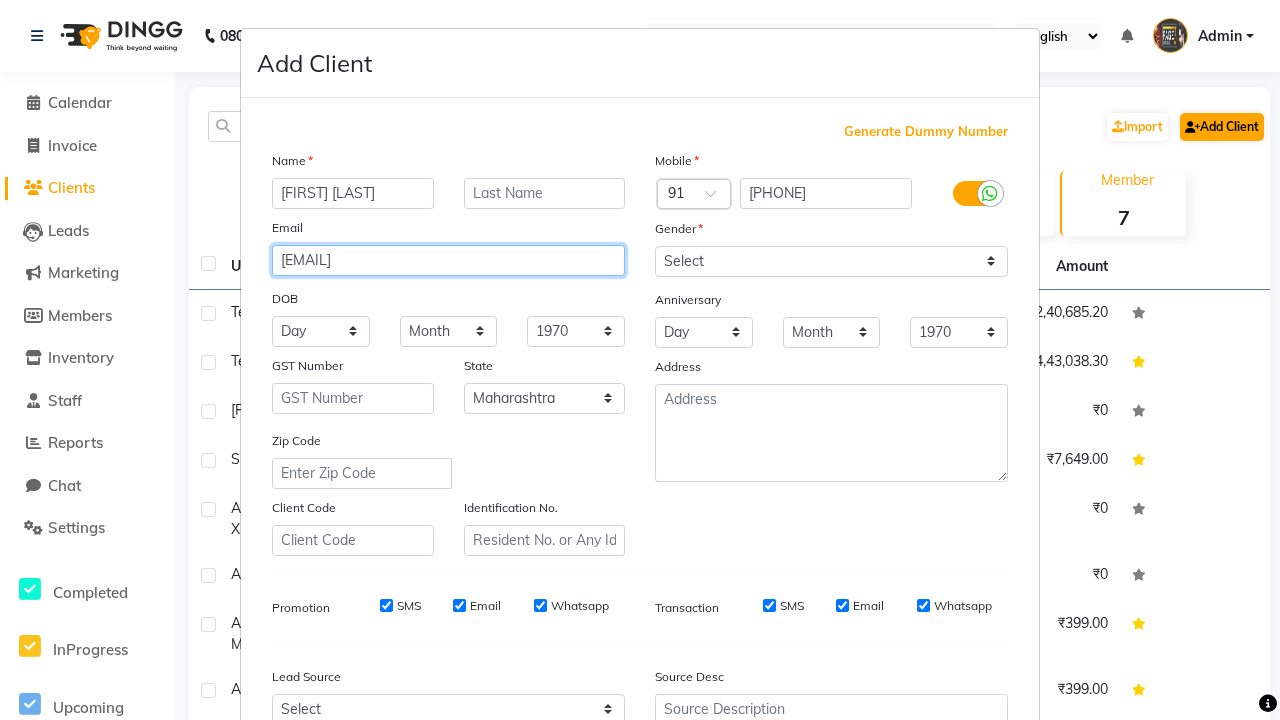 select on "male" 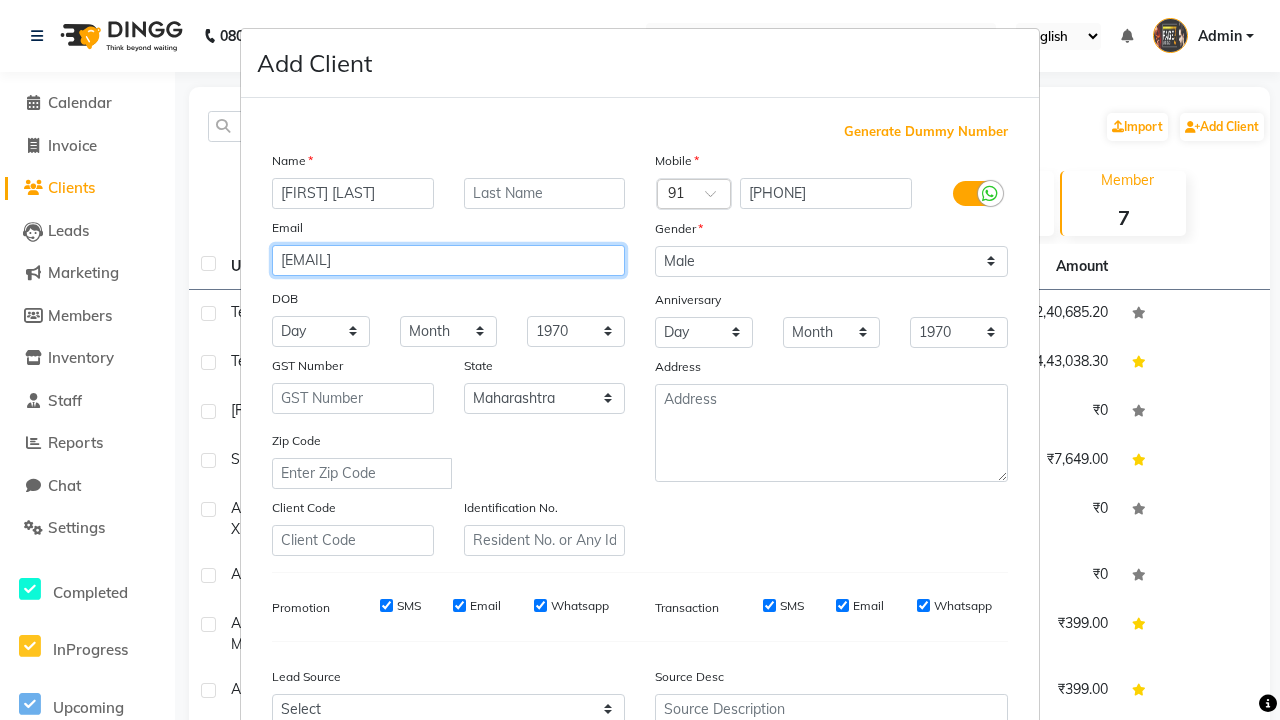 type on "[EMAIL]" 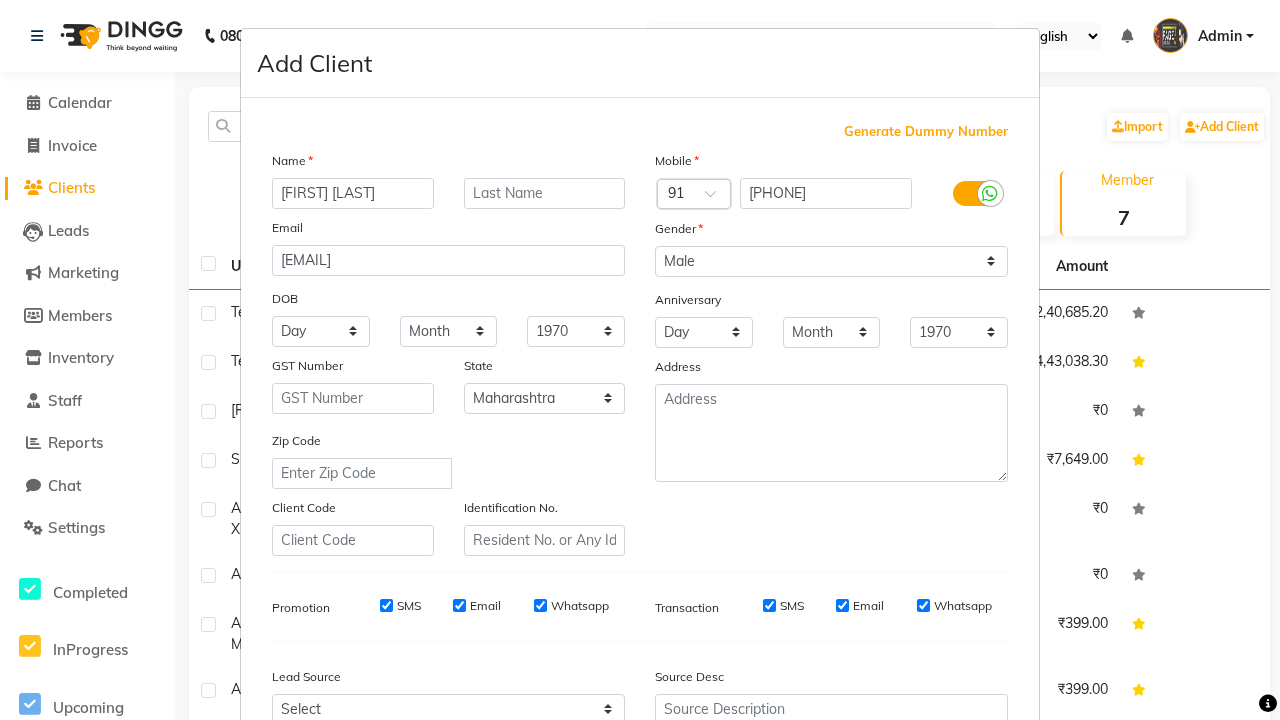 click on "Add" at bounding box center (906, 855) 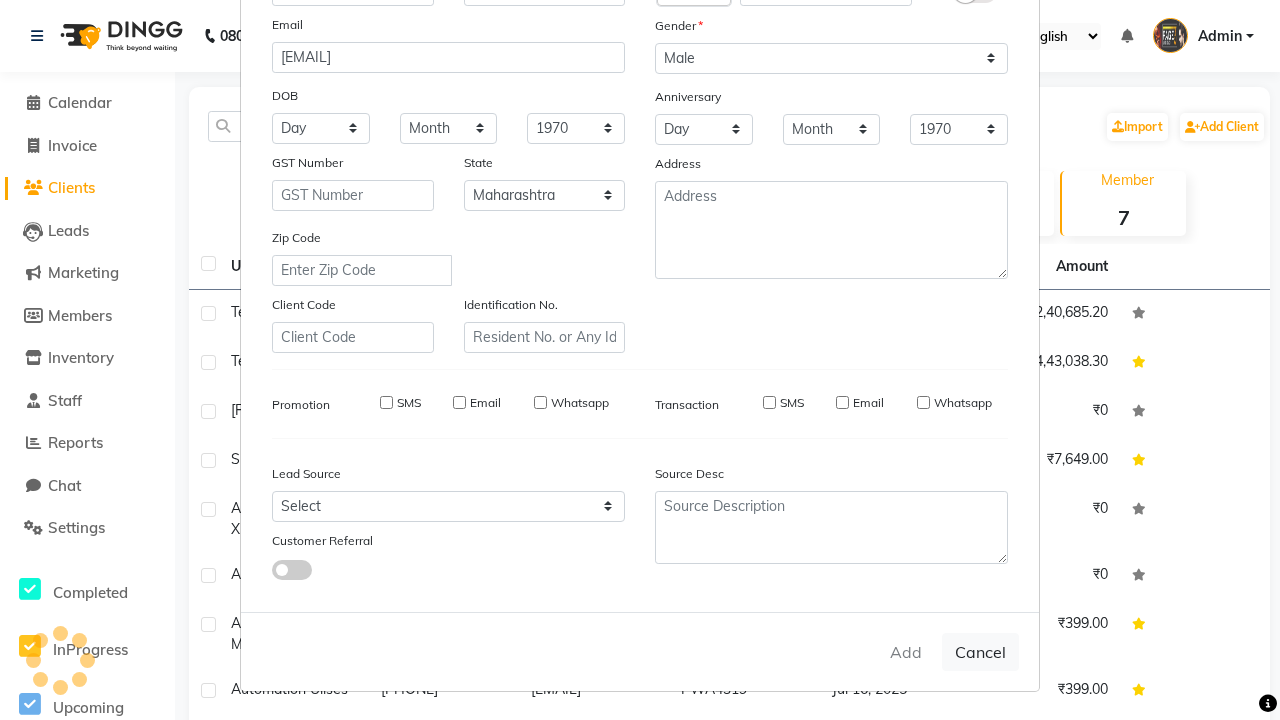 type 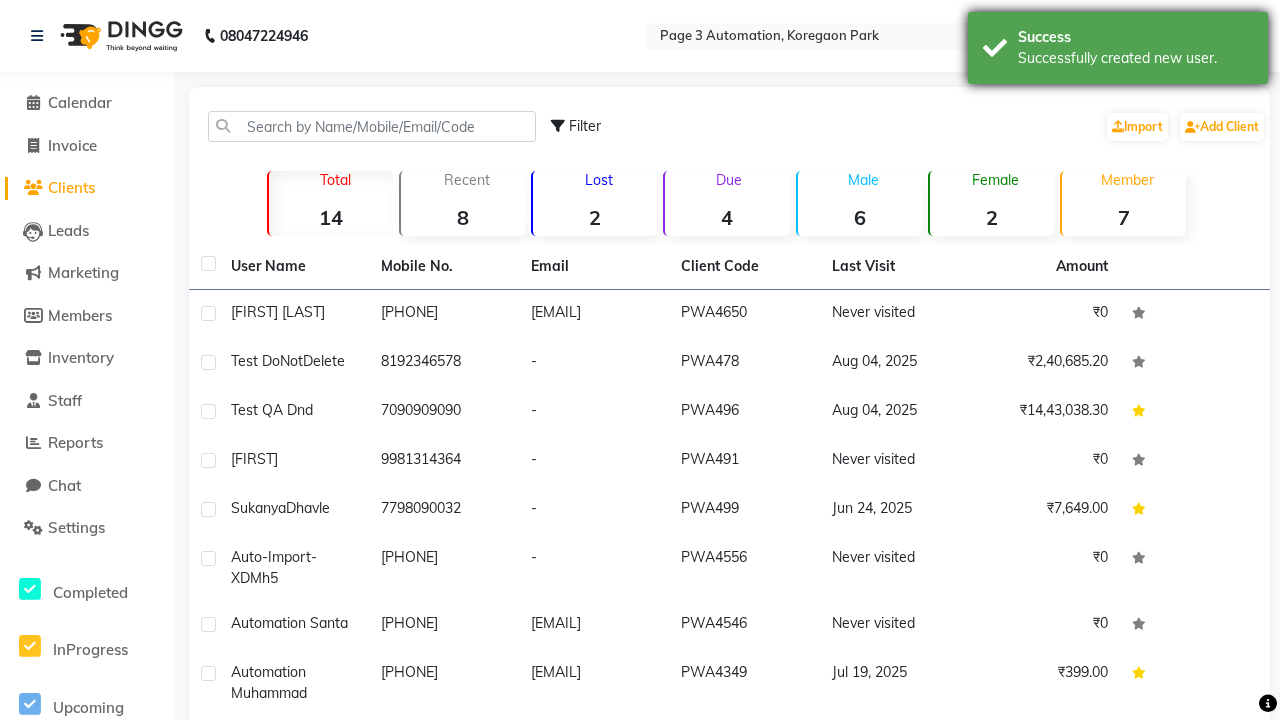 click on "Successfully created new user." at bounding box center (1135, 58) 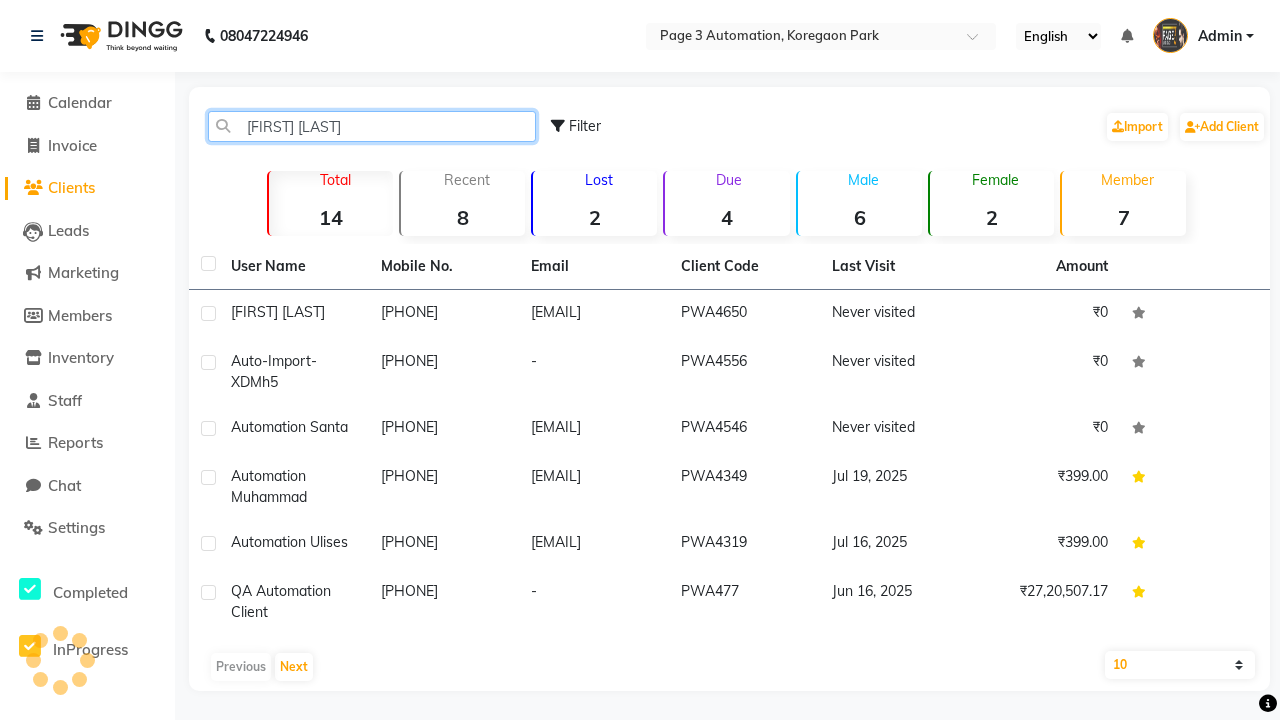 type on "[FIRST] [LAST]" 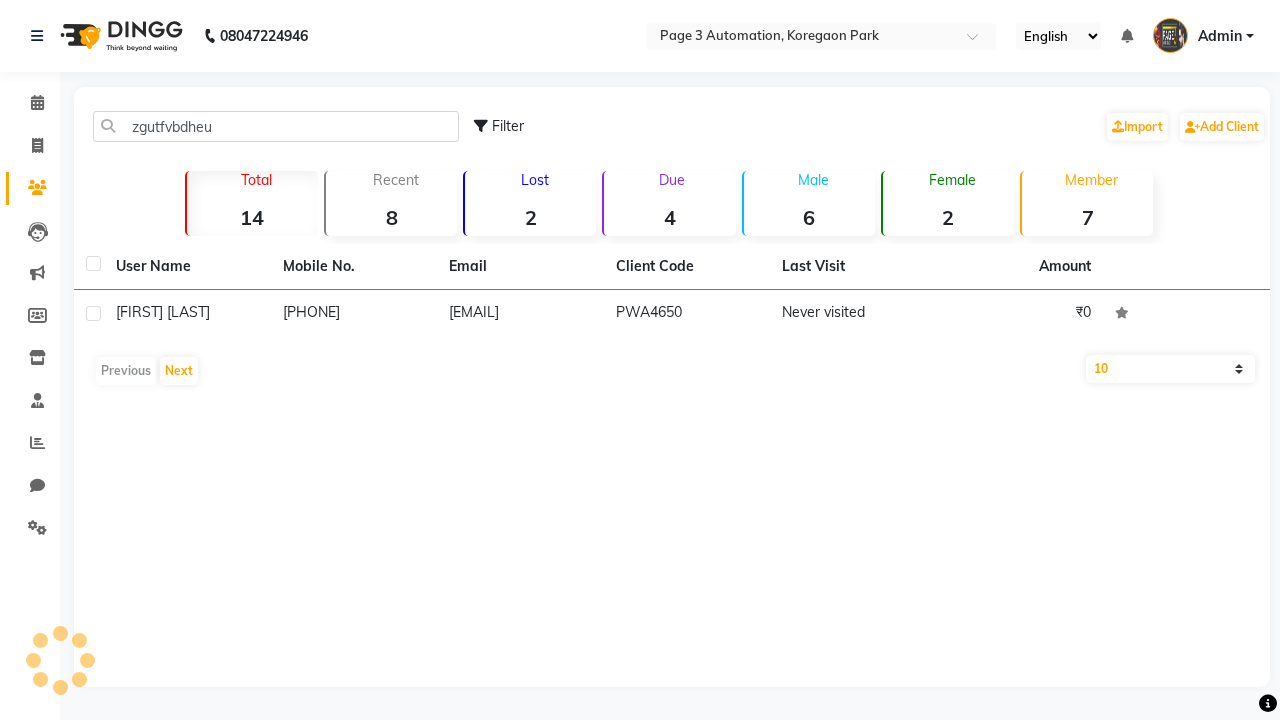 type on "zgutfvbdheud" 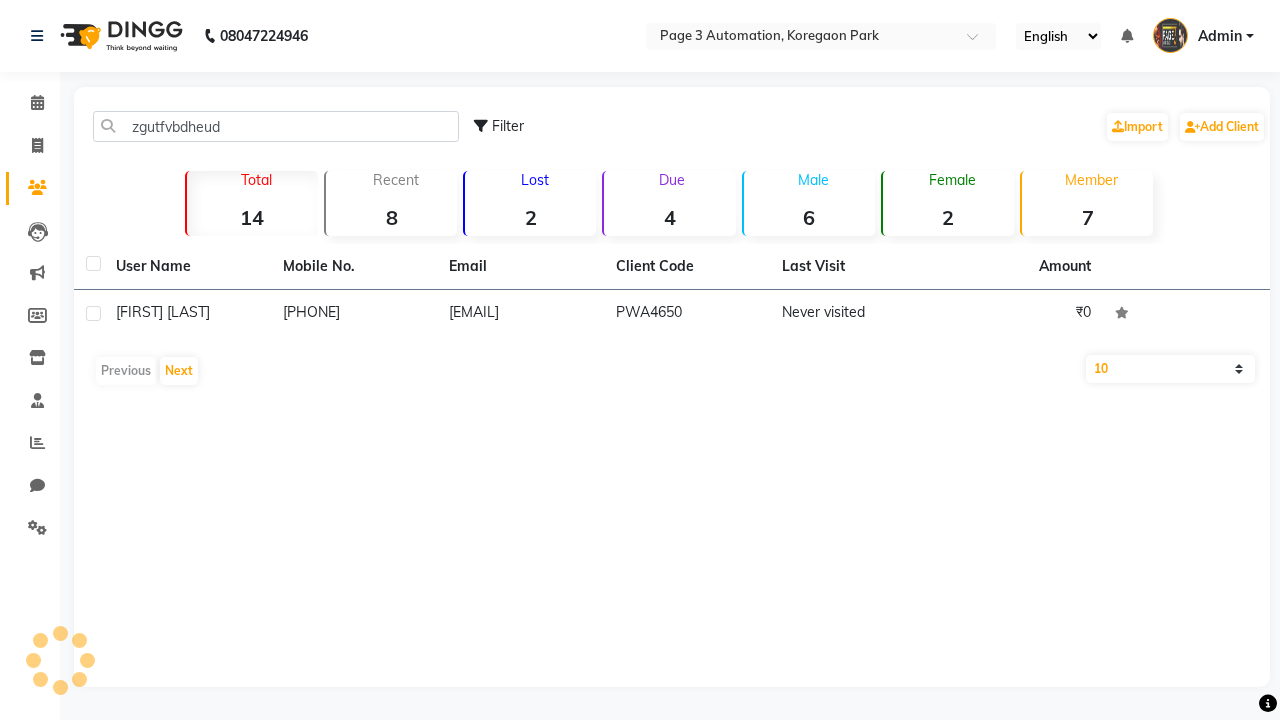 scroll, scrollTop: 0, scrollLeft: 0, axis: both 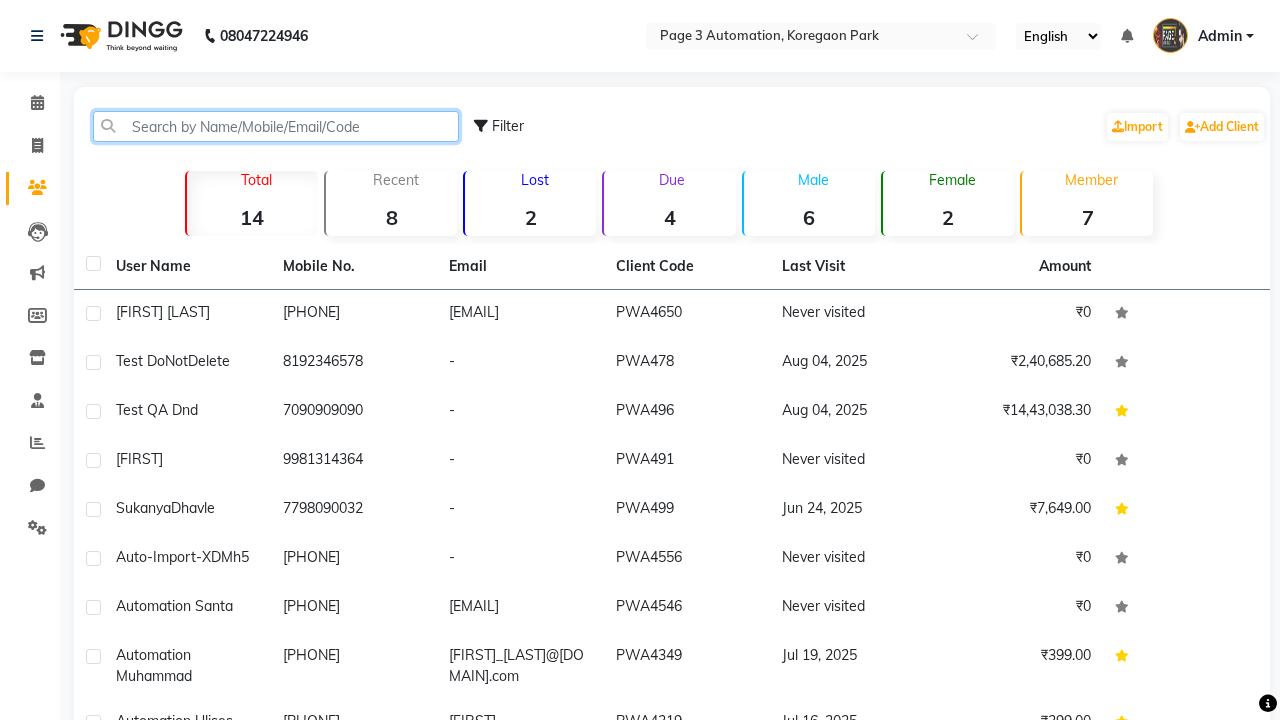 click 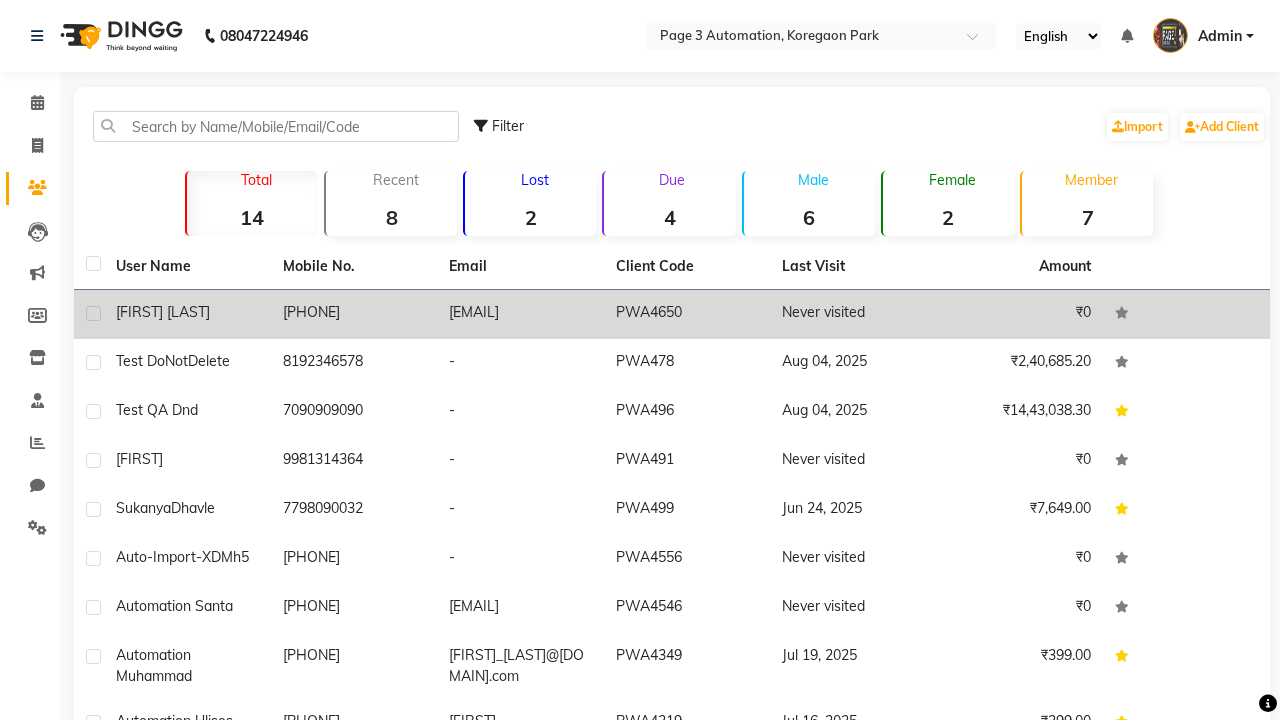 click 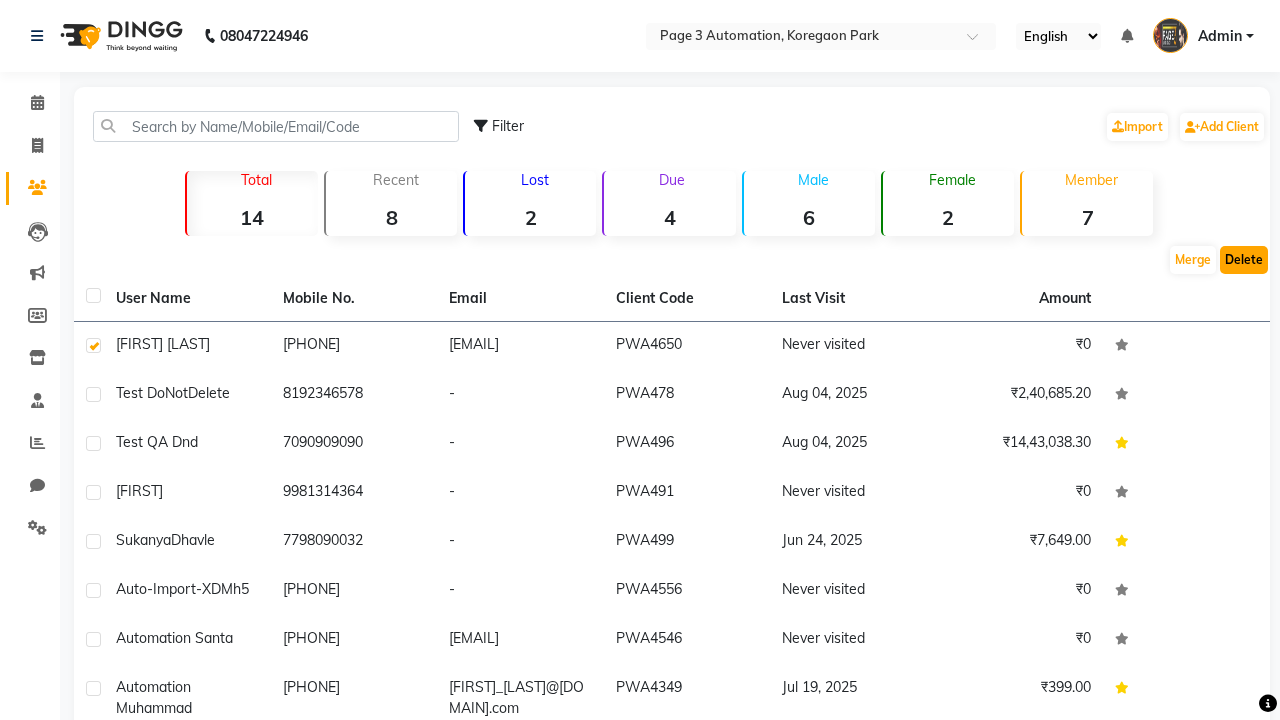 click on "Delete" 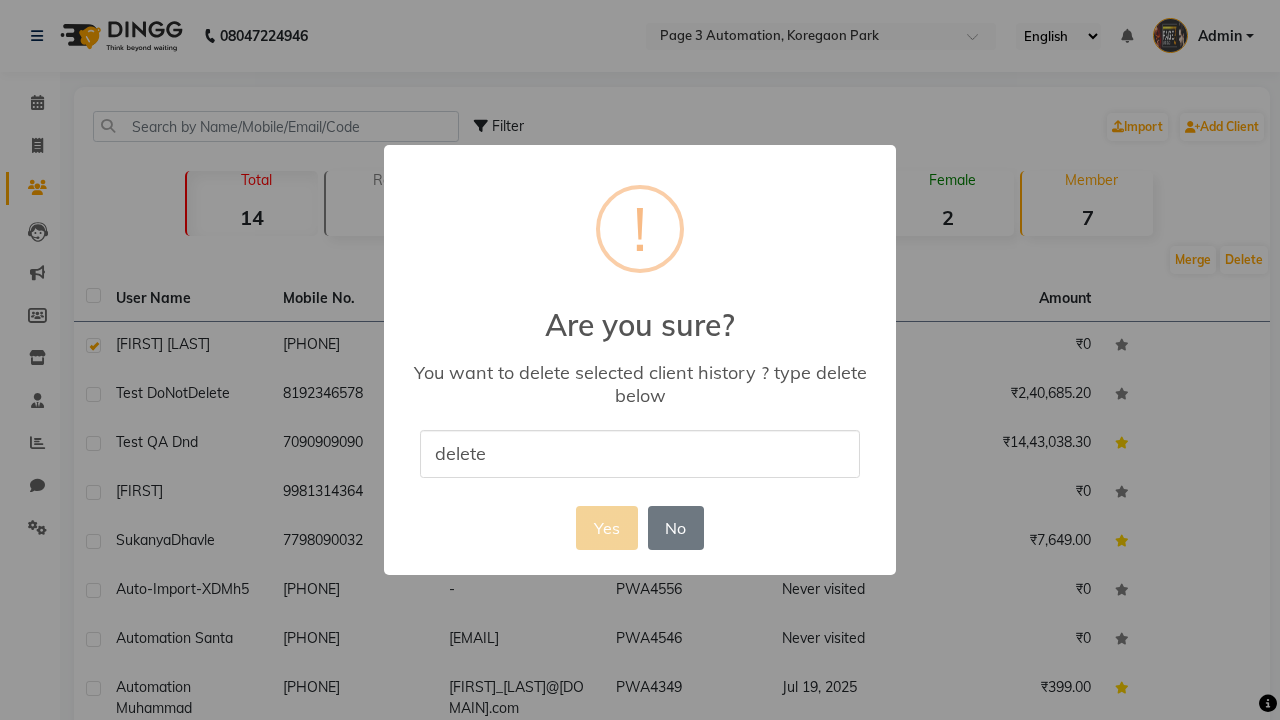 type on "delete" 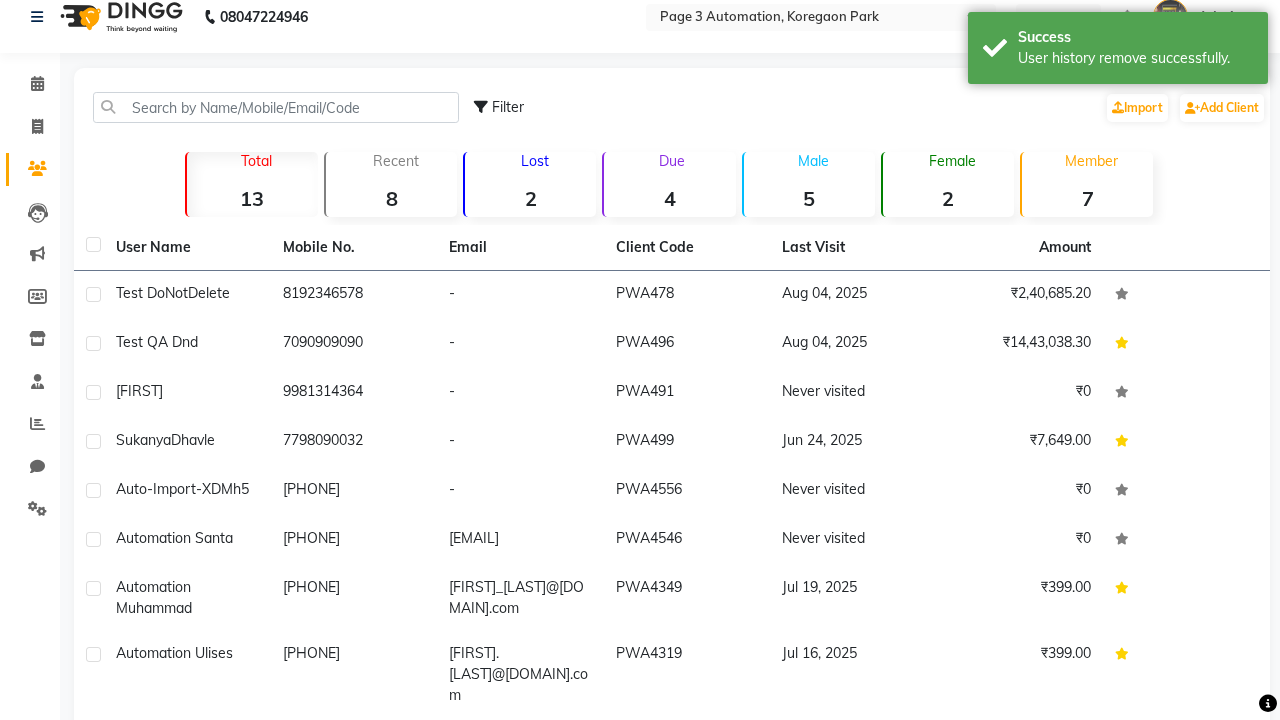 scroll, scrollTop: 0, scrollLeft: 0, axis: both 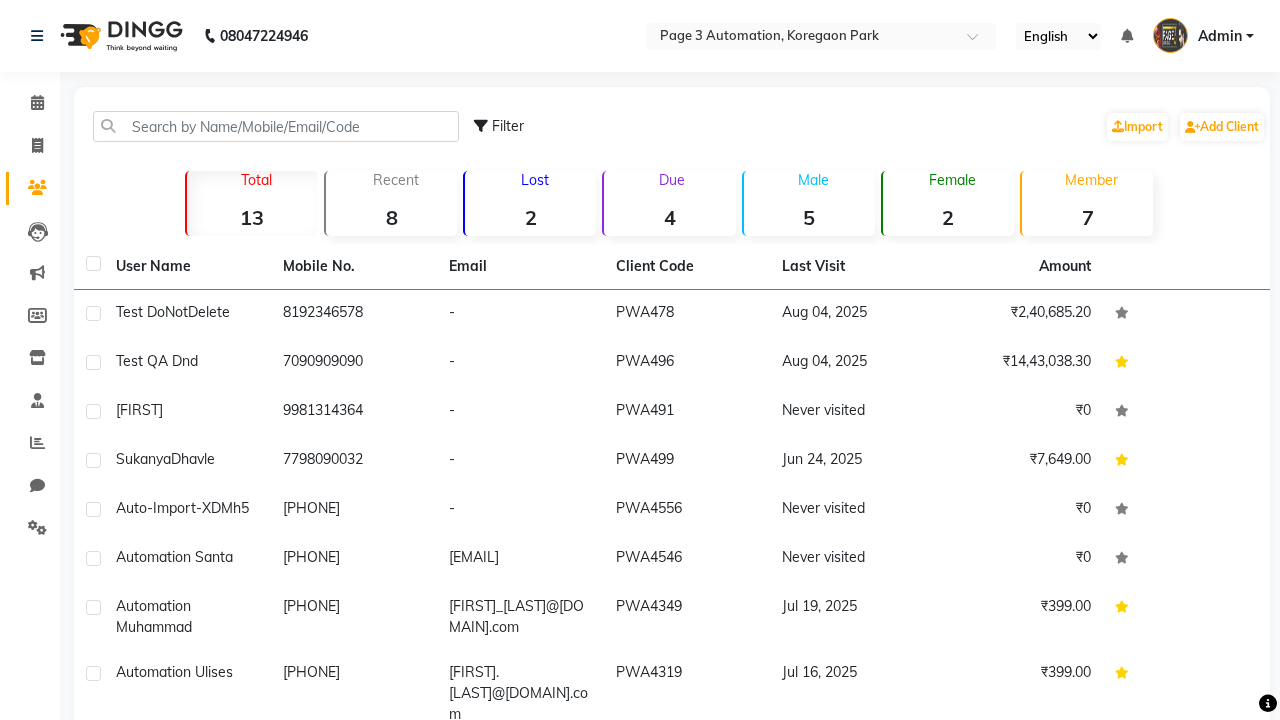 click on "Admin" at bounding box center [1220, 36] 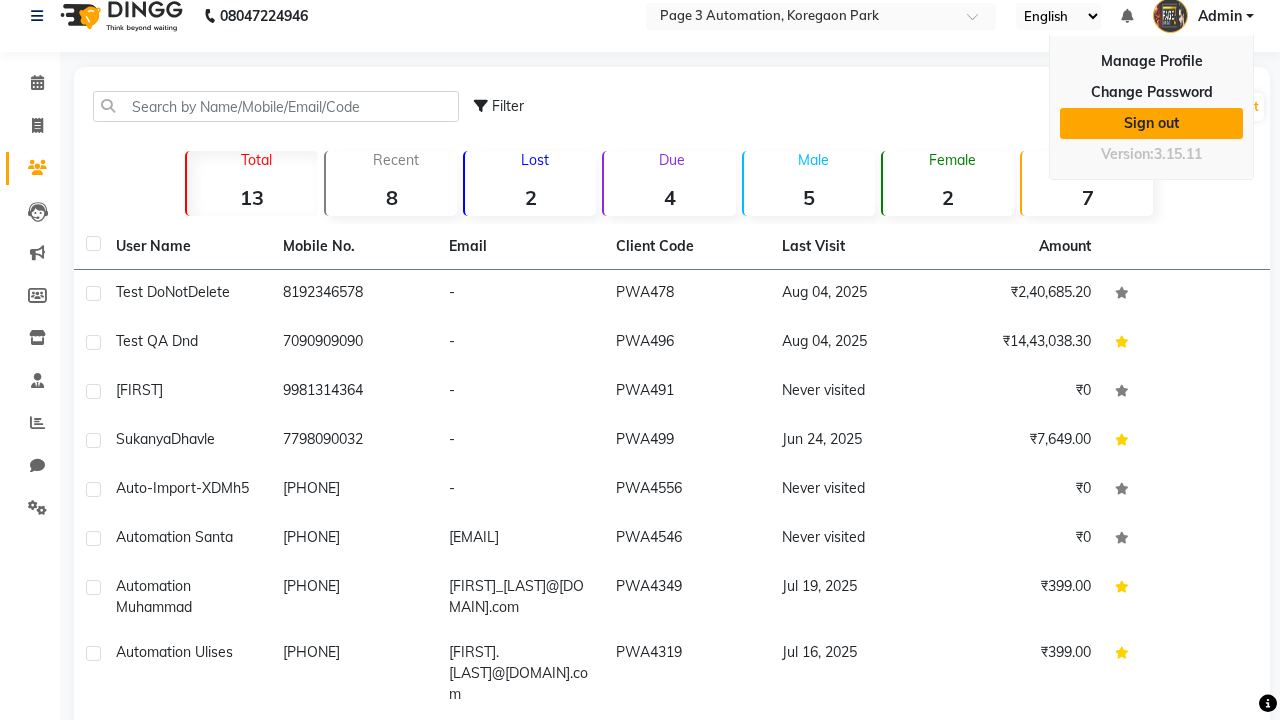 click on "Sign out" at bounding box center [1151, 123] 